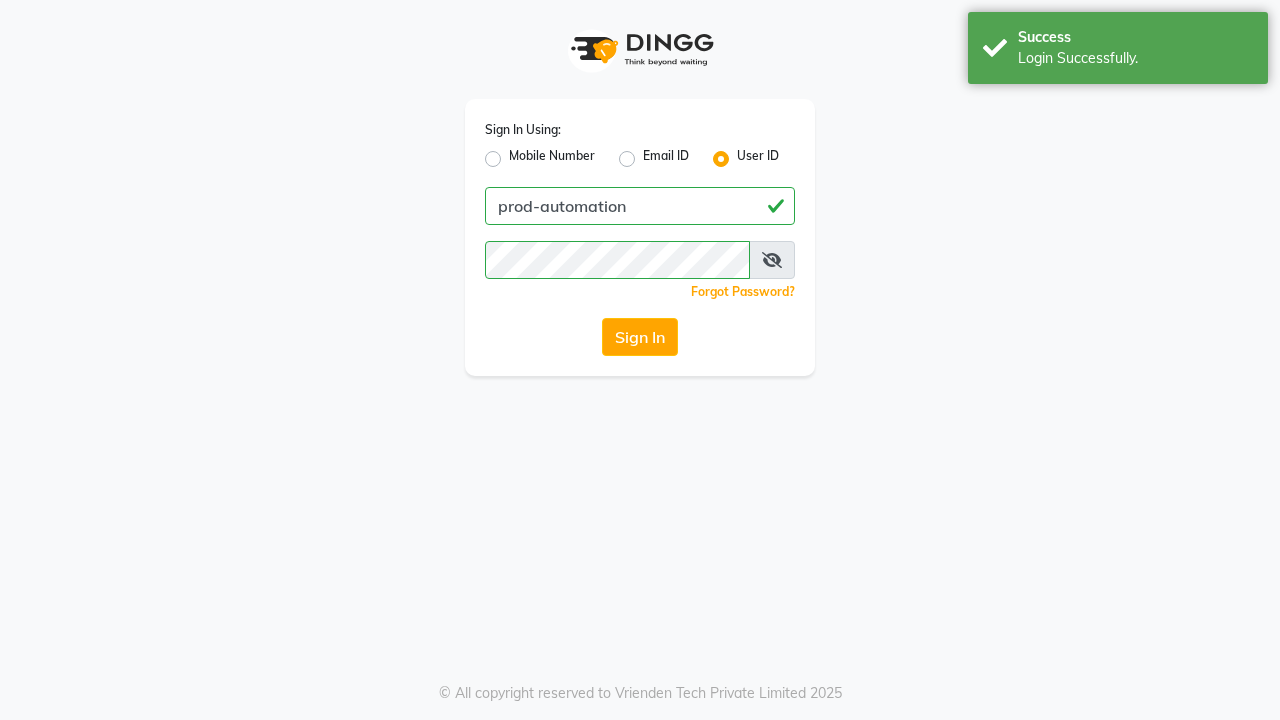 scroll, scrollTop: 0, scrollLeft: 0, axis: both 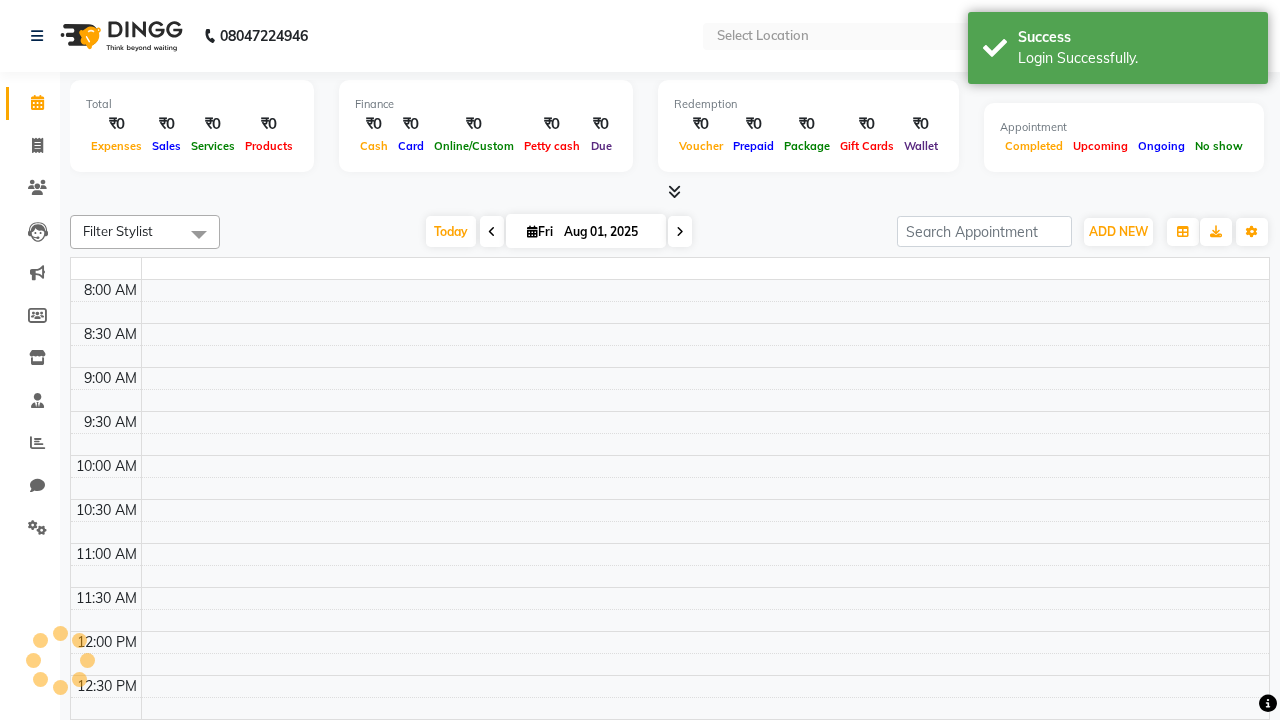 select on "en" 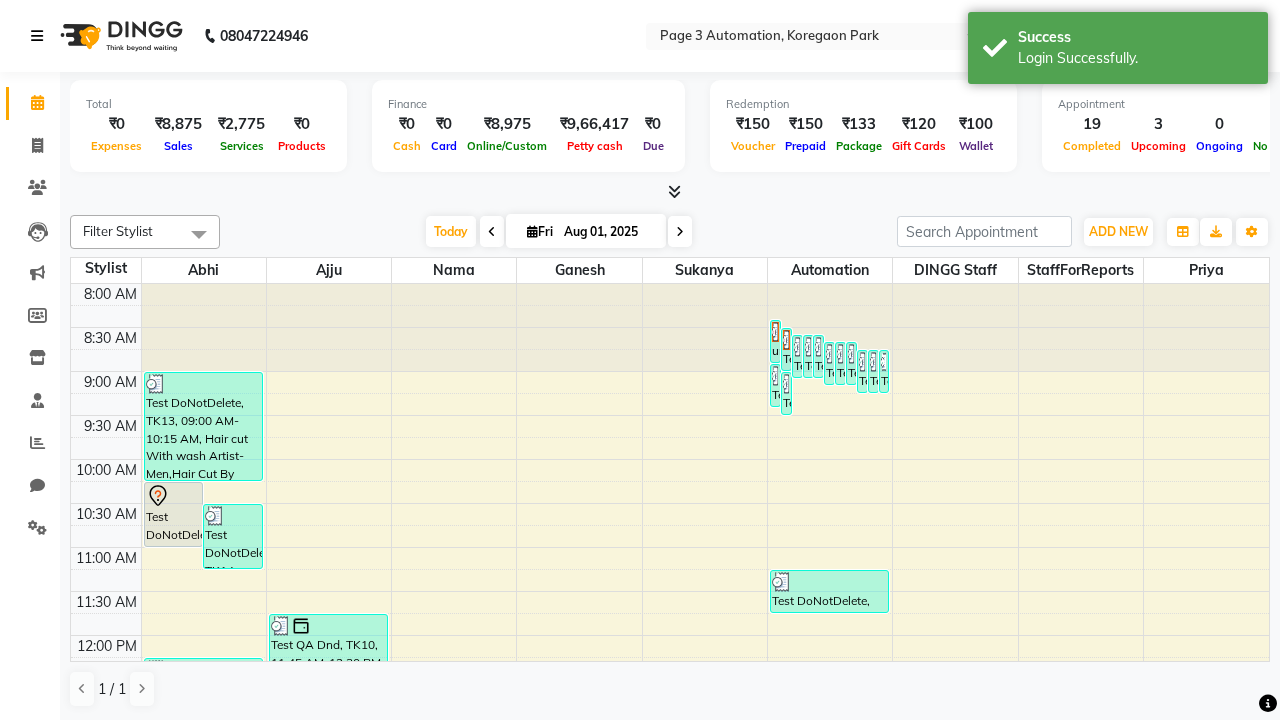click at bounding box center (37, 36) 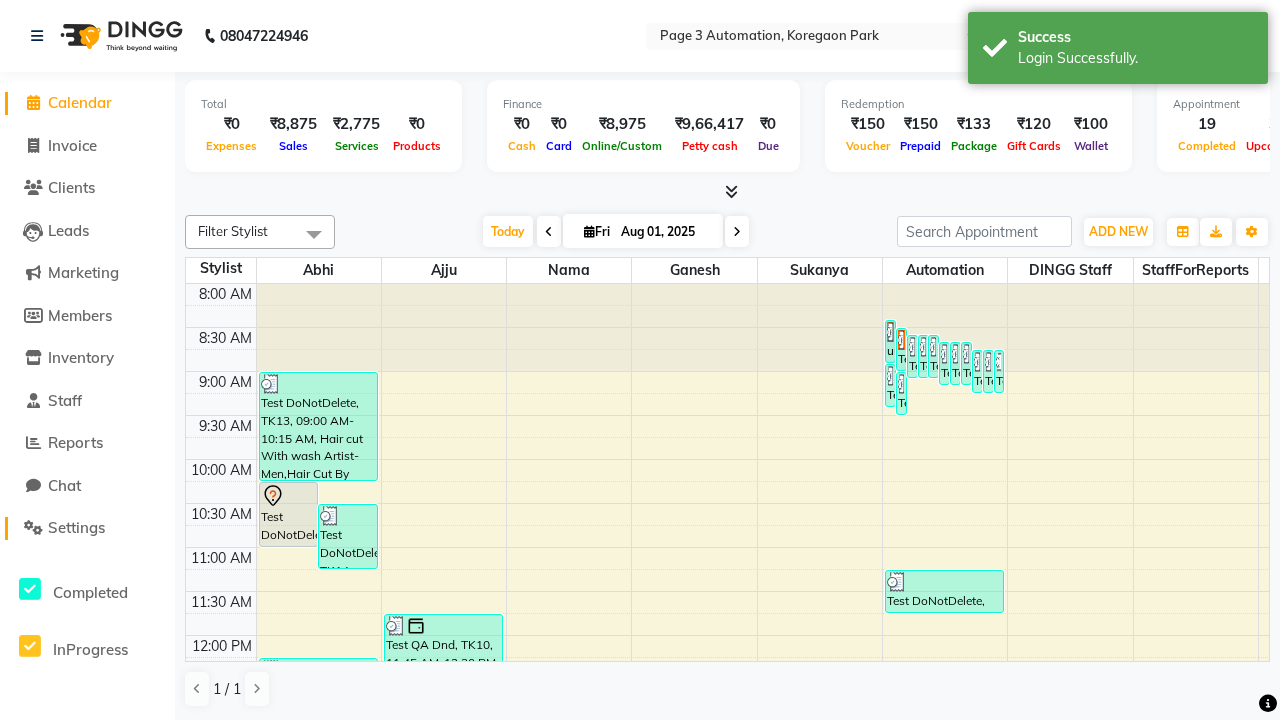 click on "Settings" 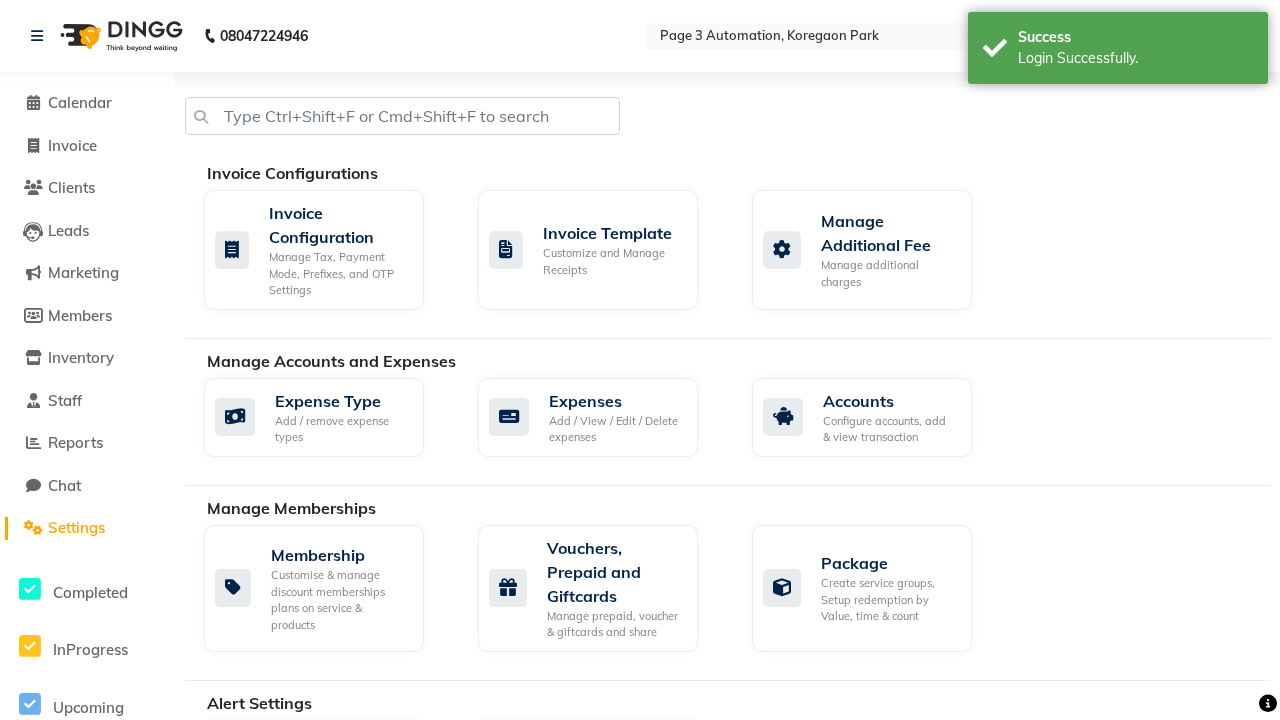 click on "Manage Client" 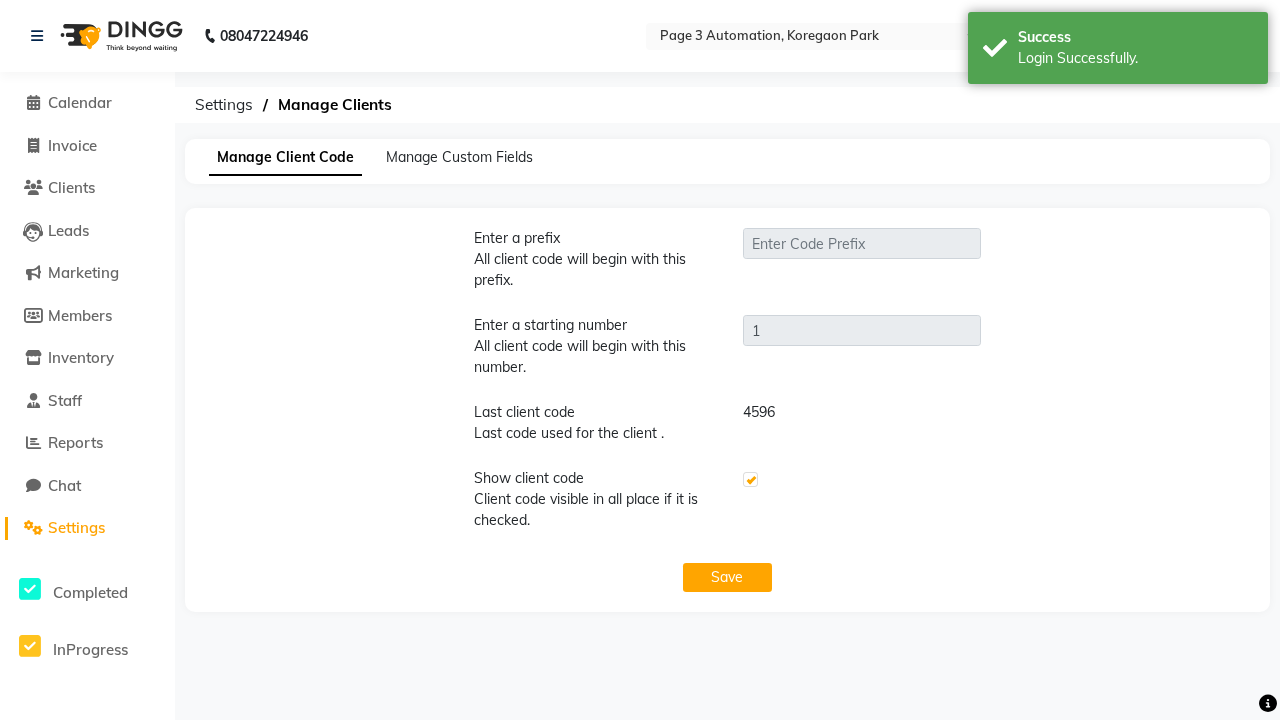 type on "PWA" 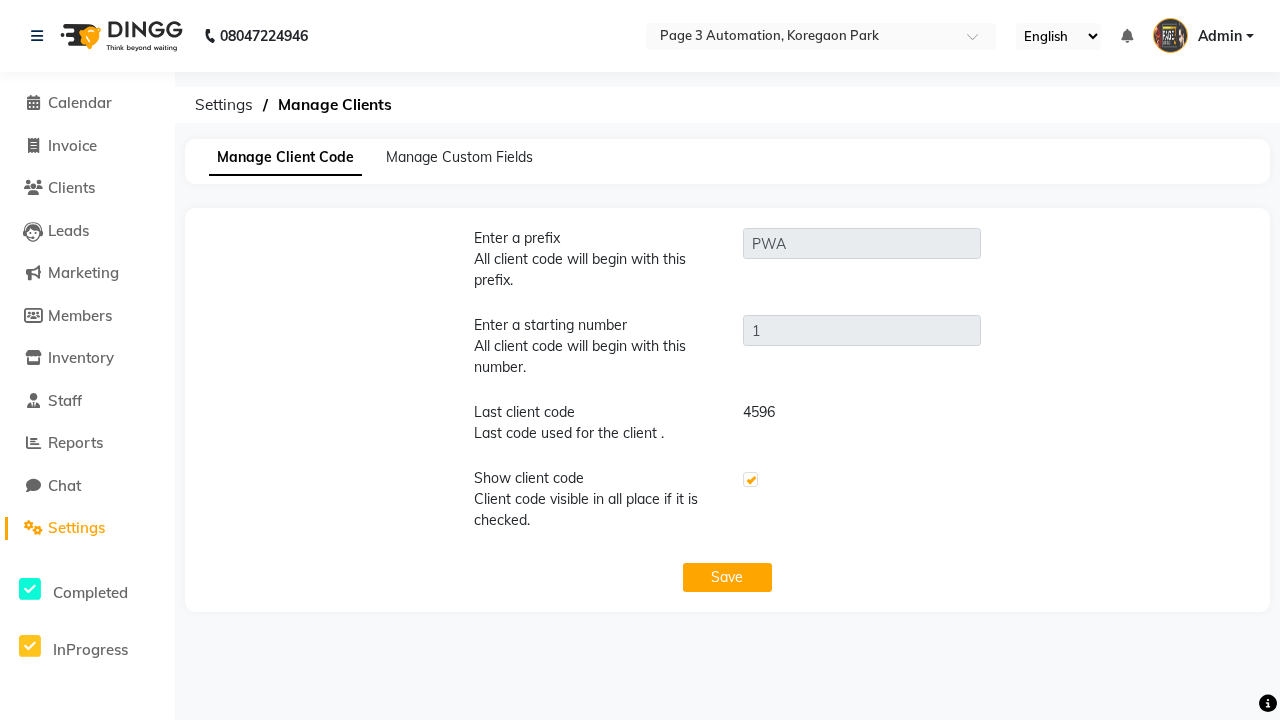 click 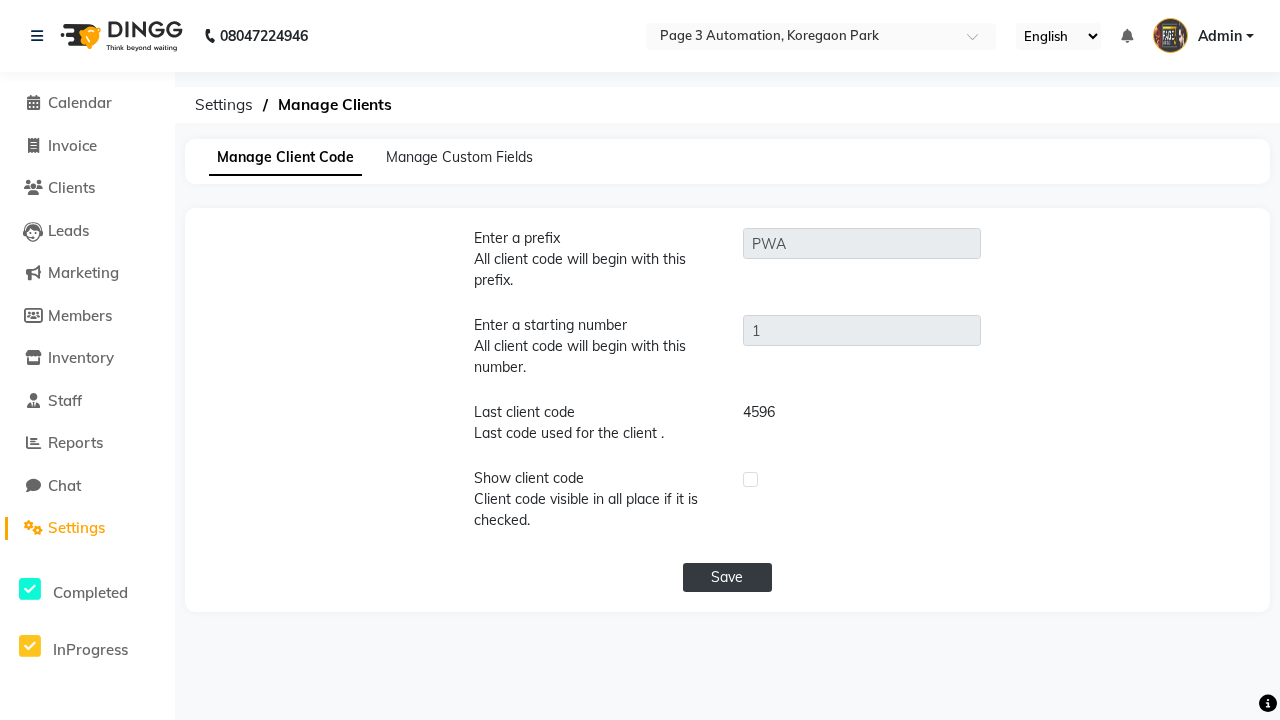 click on "Save" 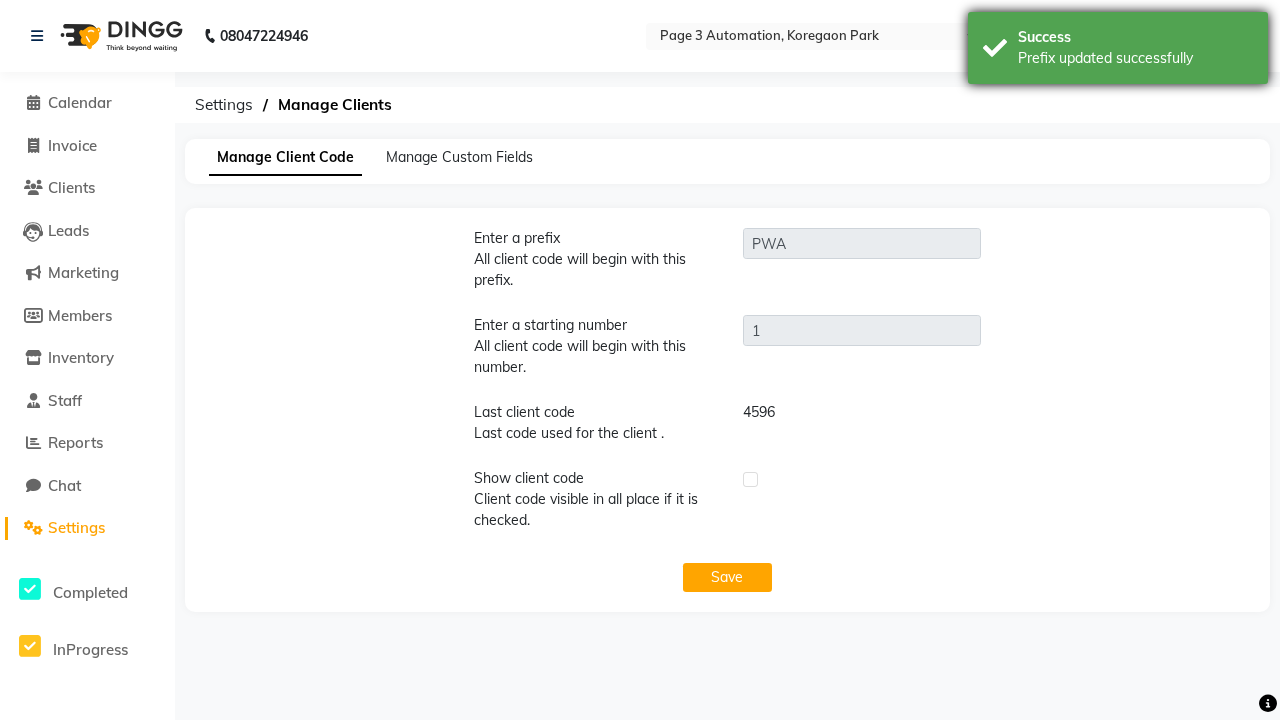 click on "Prefix updated successfully" at bounding box center (1135, 58) 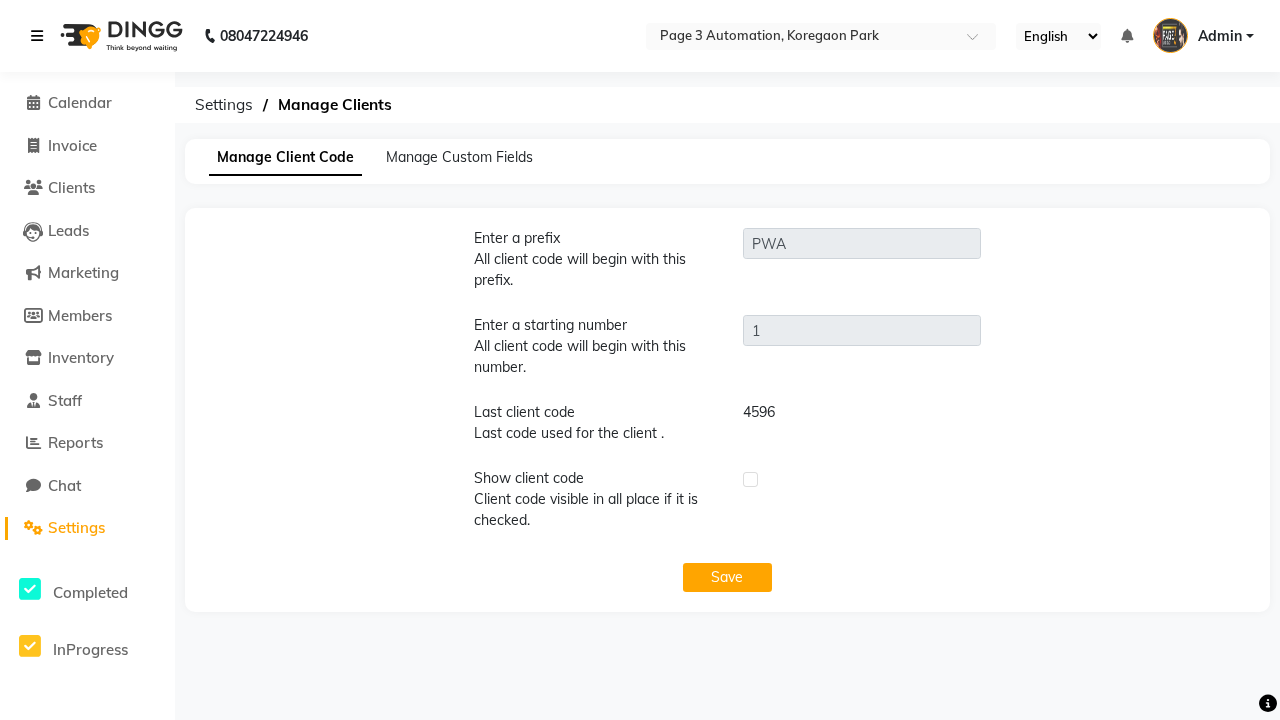 click at bounding box center [37, 36] 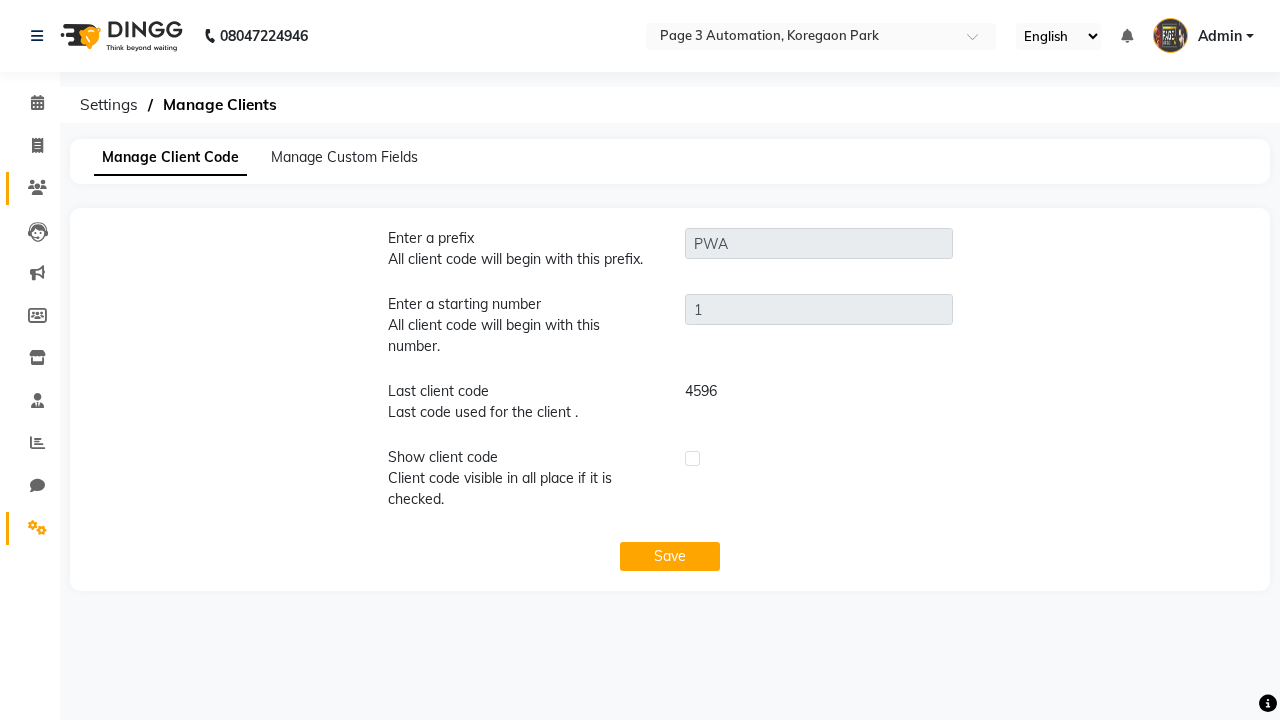 click 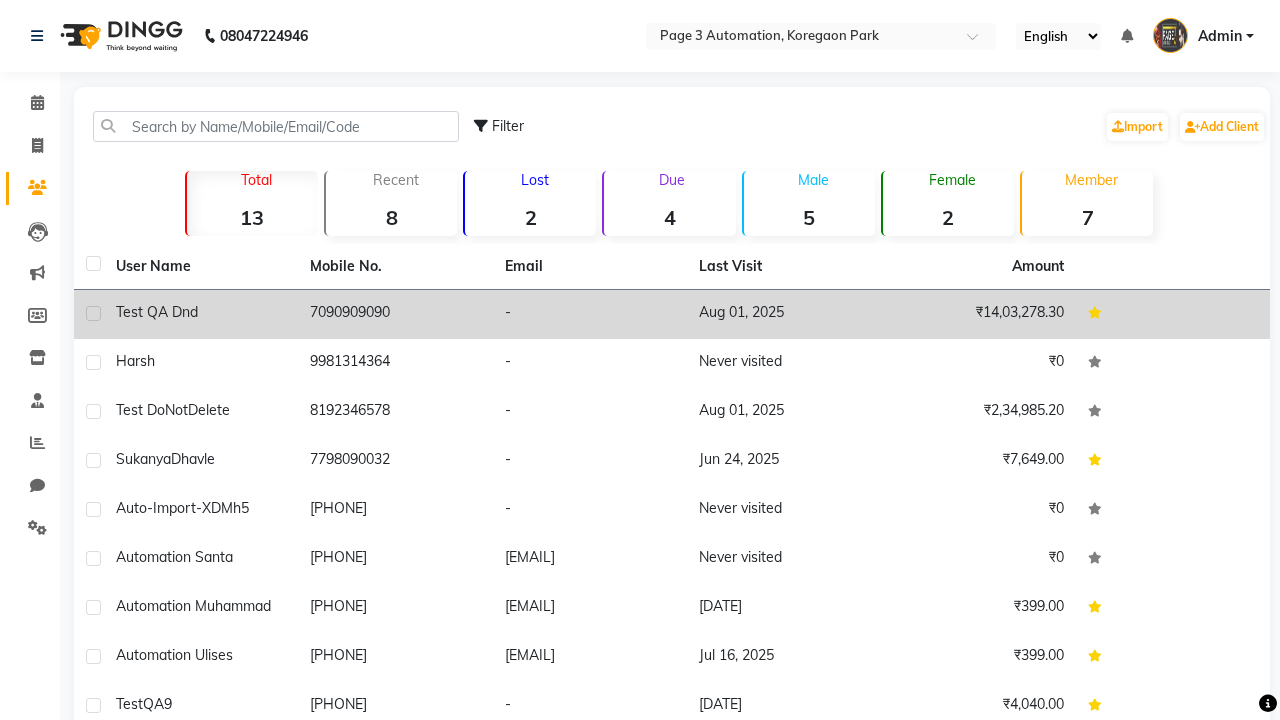 click on "-" 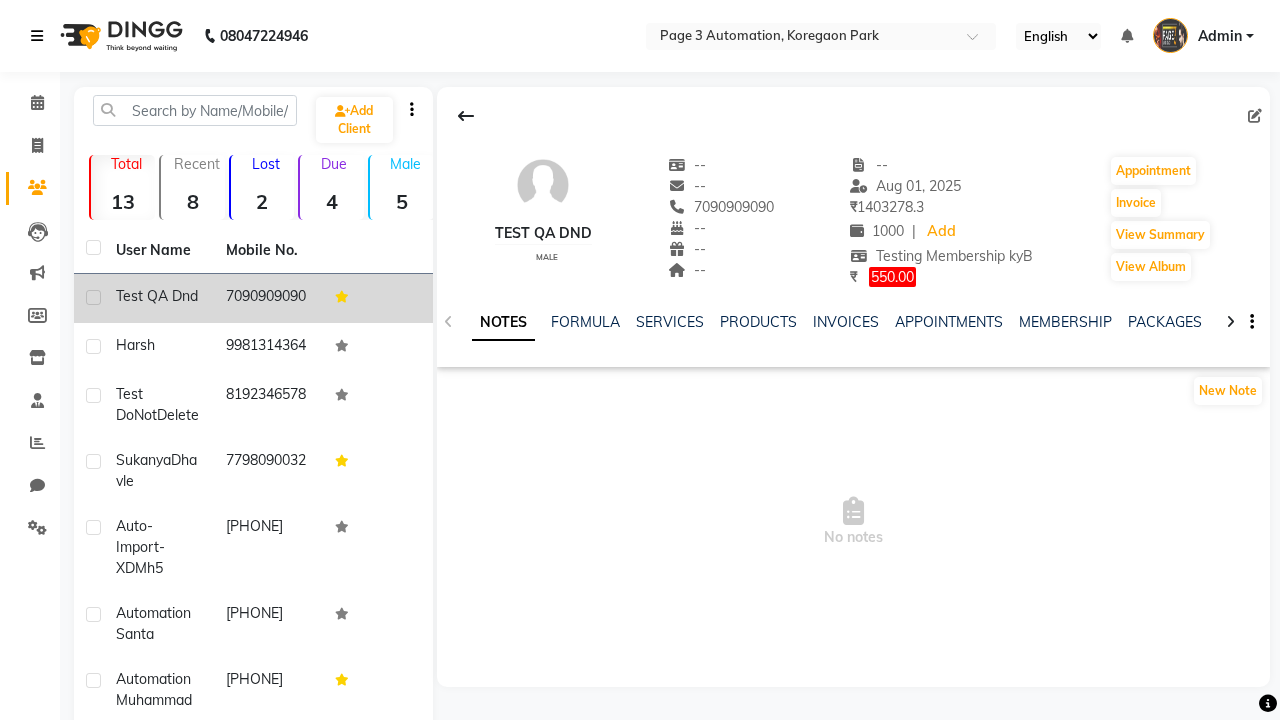 click at bounding box center [37, 36] 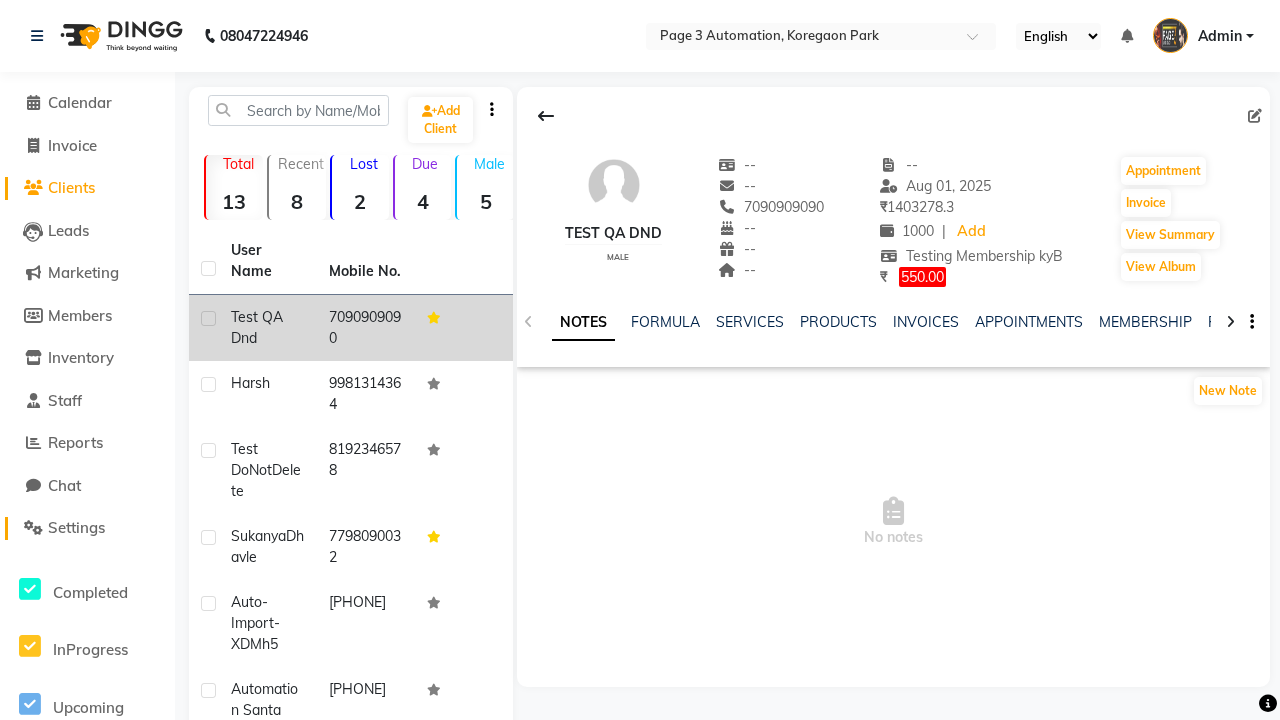 click on "Settings" 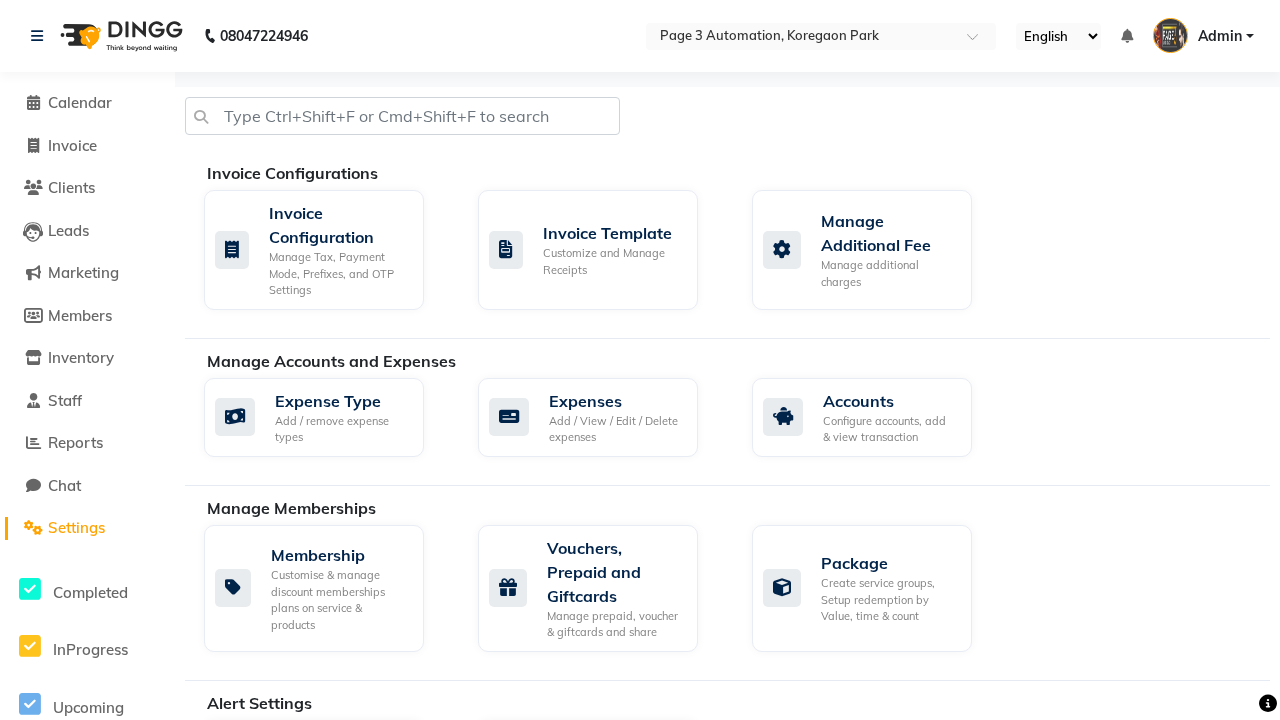 click on "Manage Client" 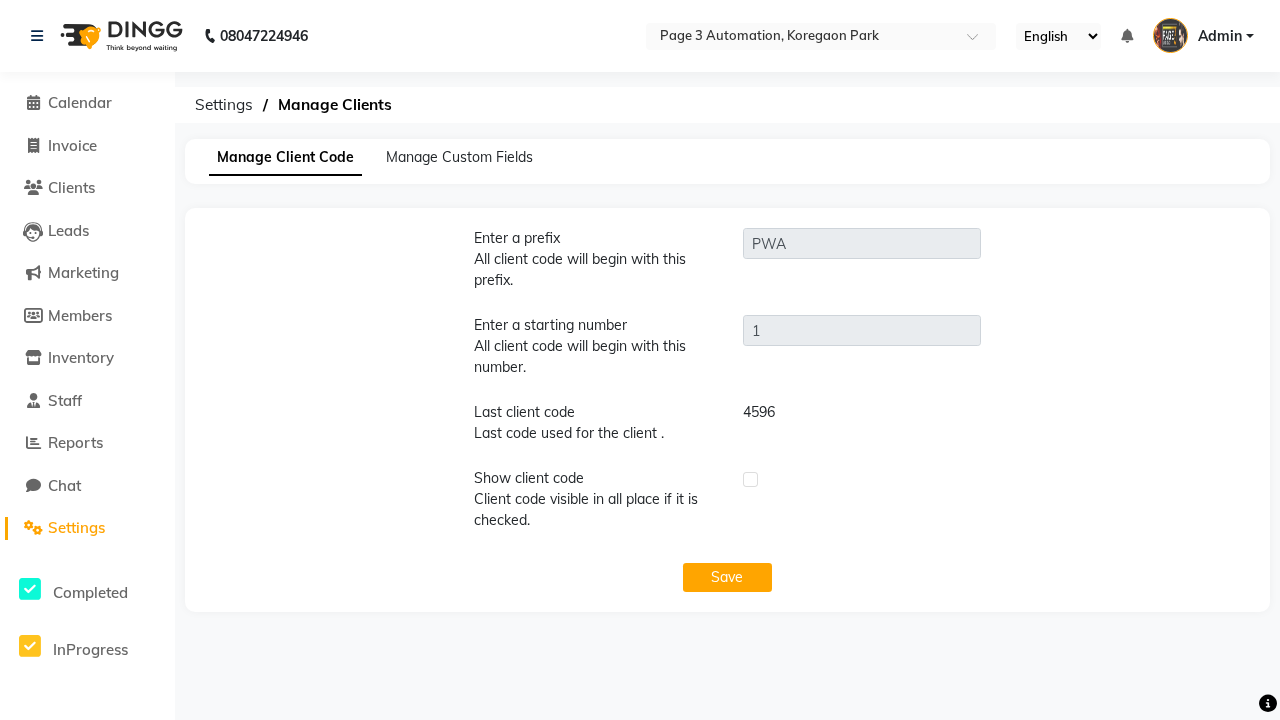 click 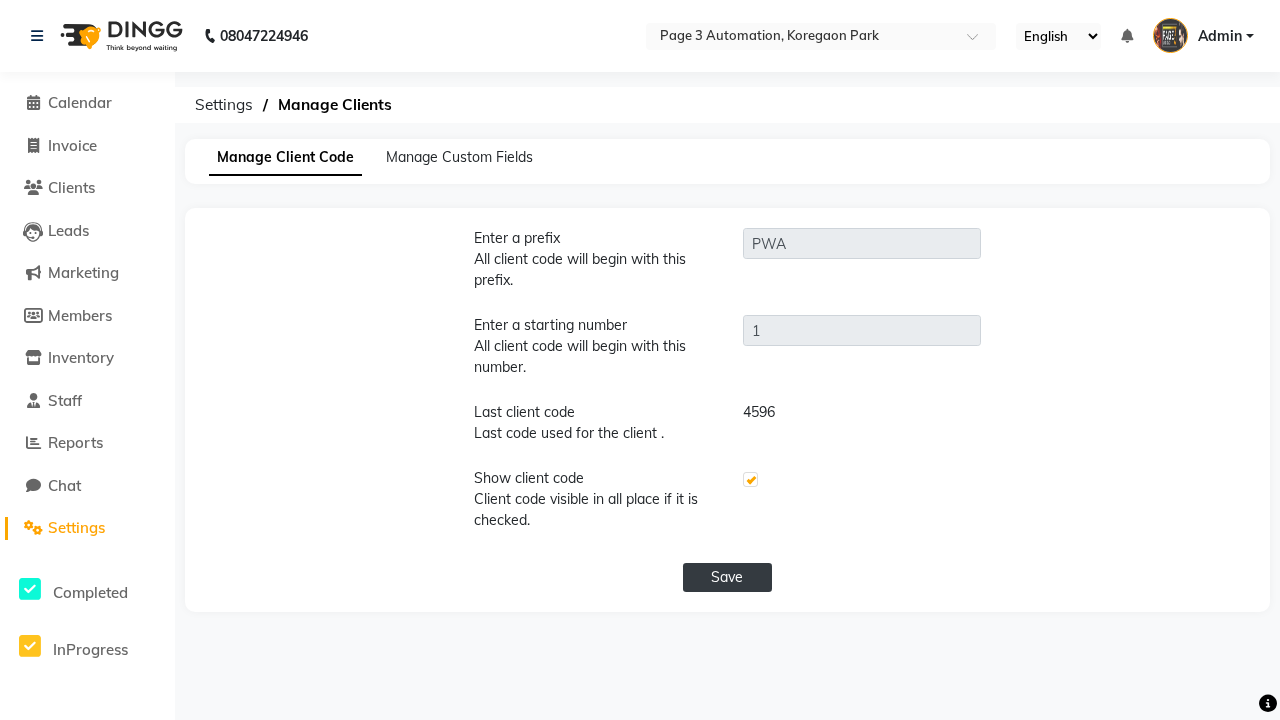 click on "Save" 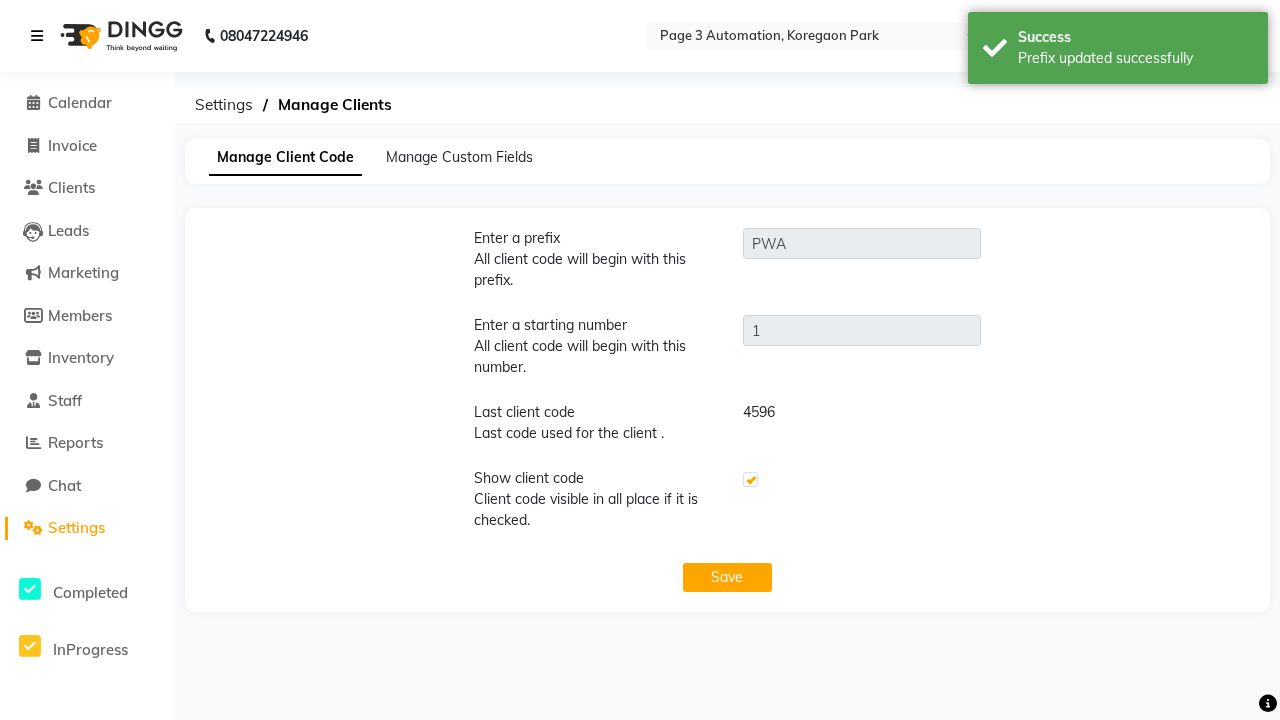 click on "Prefix updated successfully" at bounding box center (1135, 58) 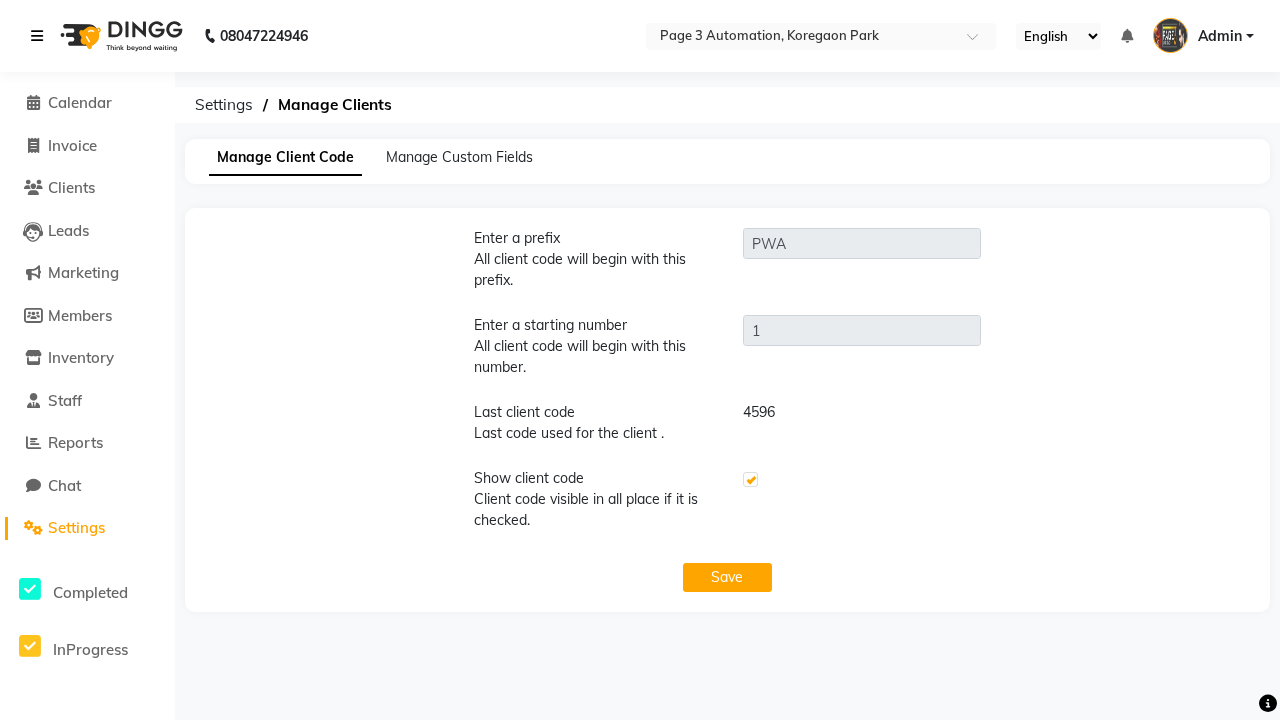 click at bounding box center [37, 36] 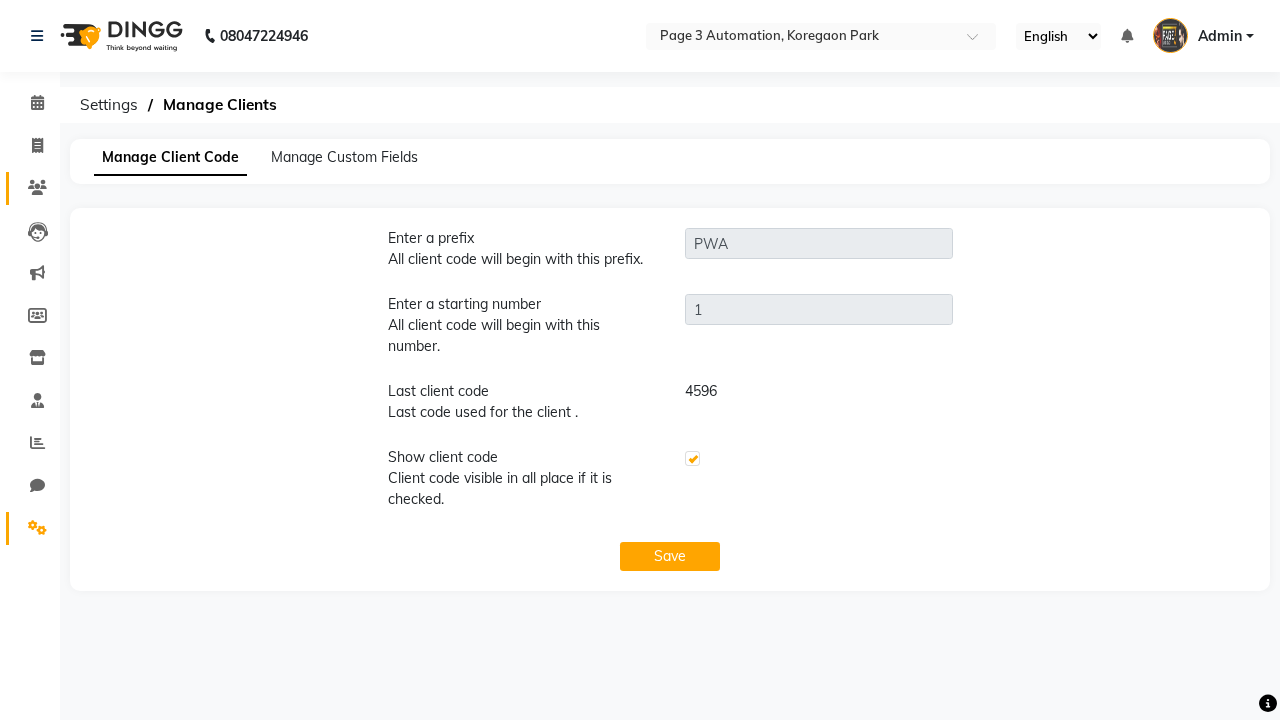 click 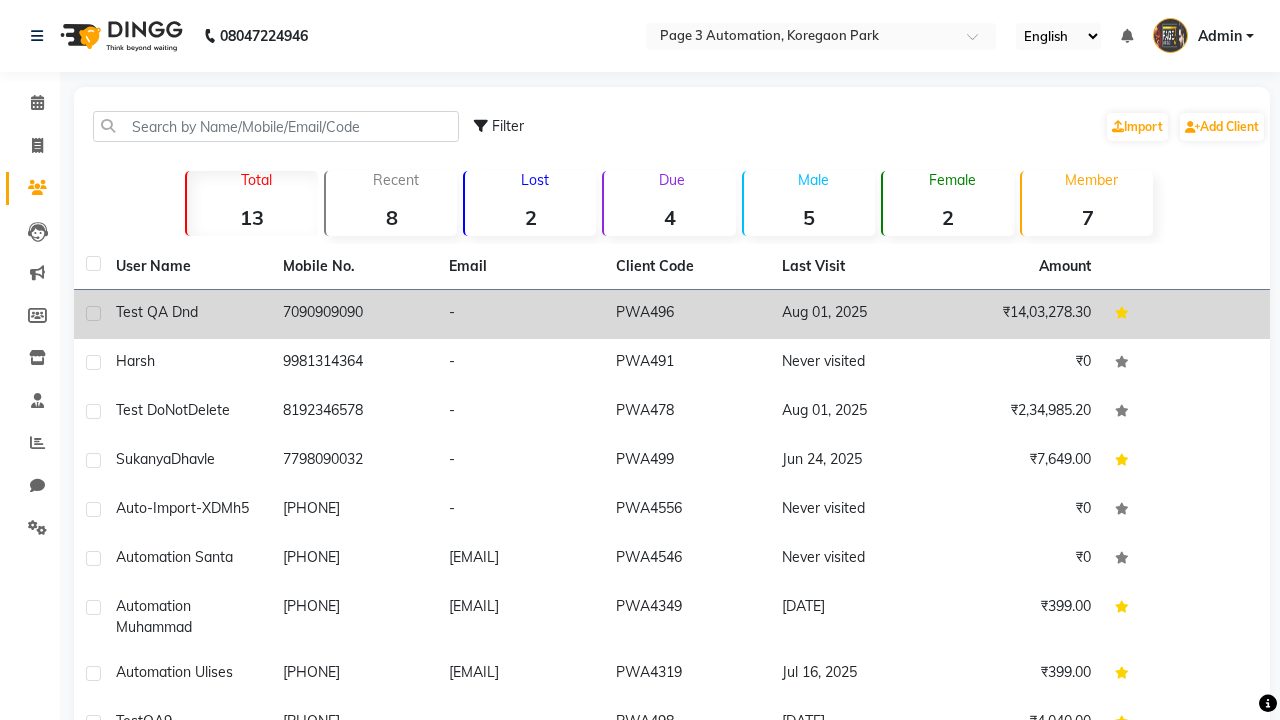 click on "PWA496" 